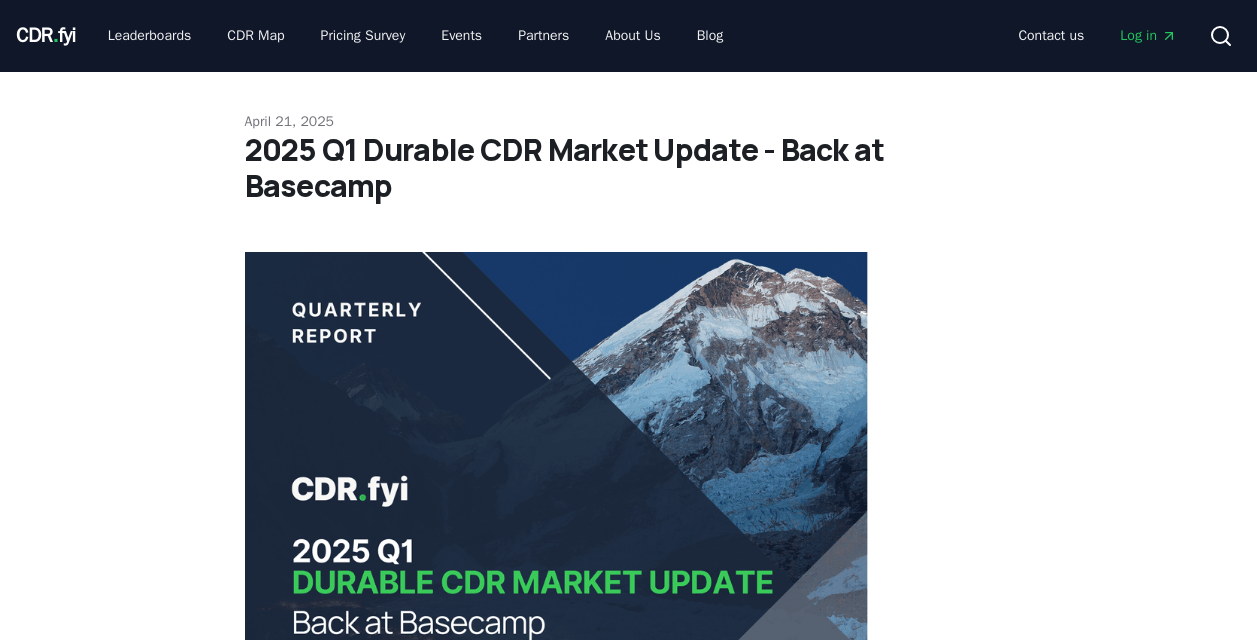 scroll, scrollTop: 0, scrollLeft: 0, axis: both 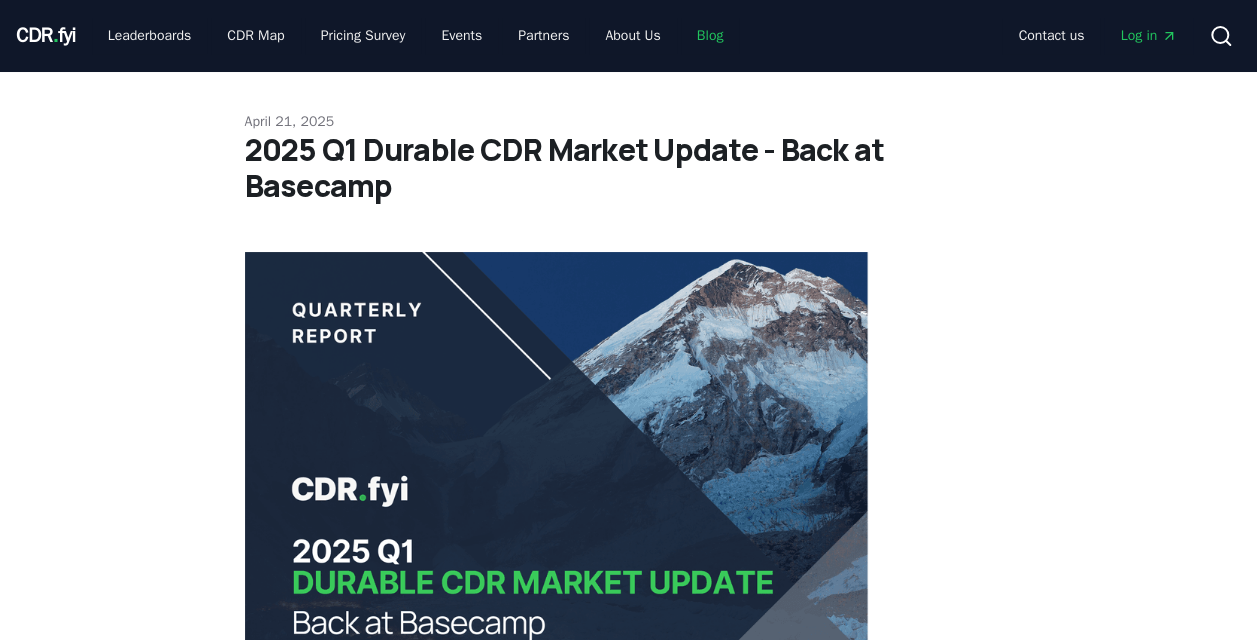 click on "Blog" at bounding box center [710, 36] 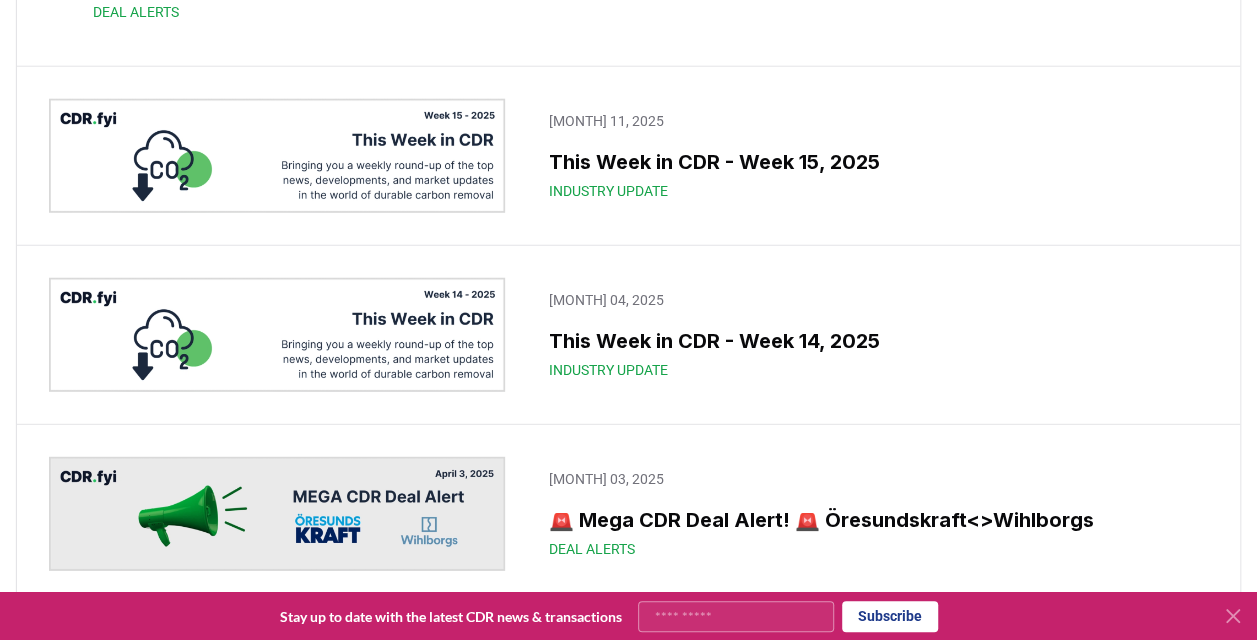 scroll, scrollTop: 6500, scrollLeft: 0, axis: vertical 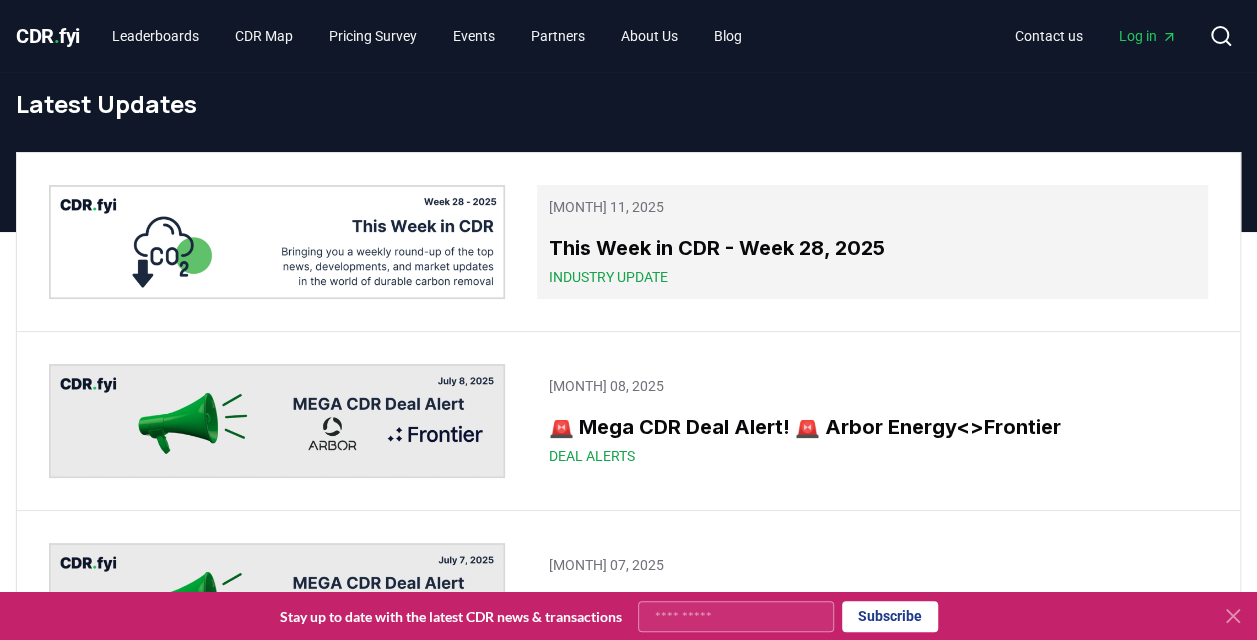 click on "Industry Update" at bounding box center [608, 277] 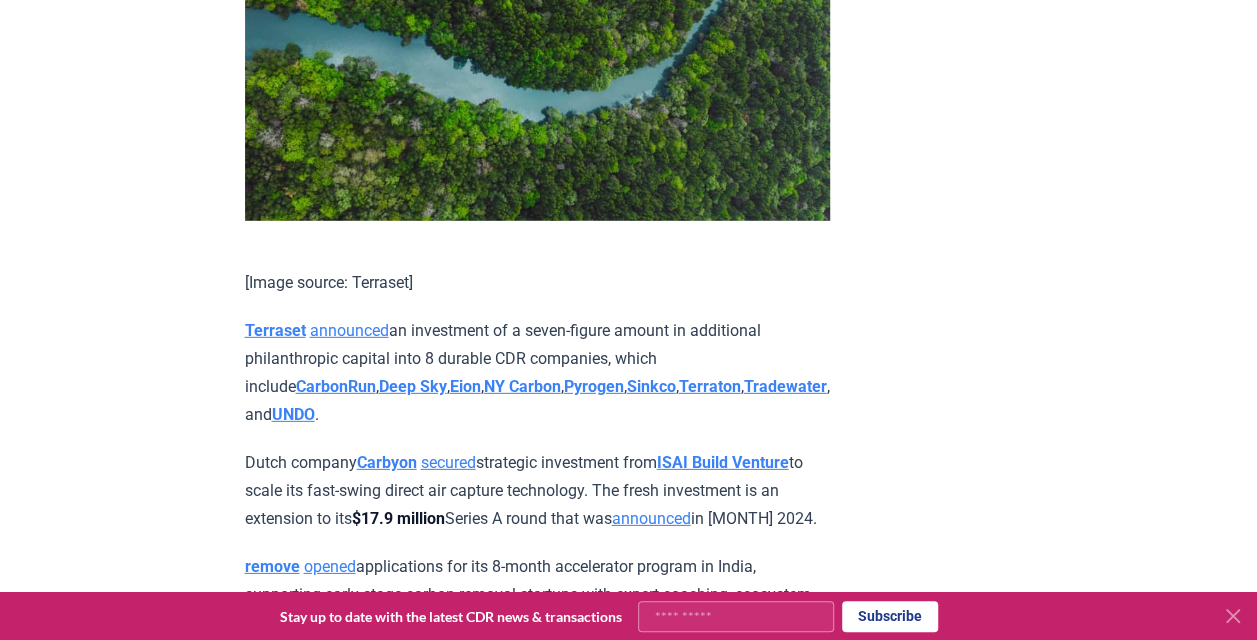 scroll, scrollTop: 3400, scrollLeft: 0, axis: vertical 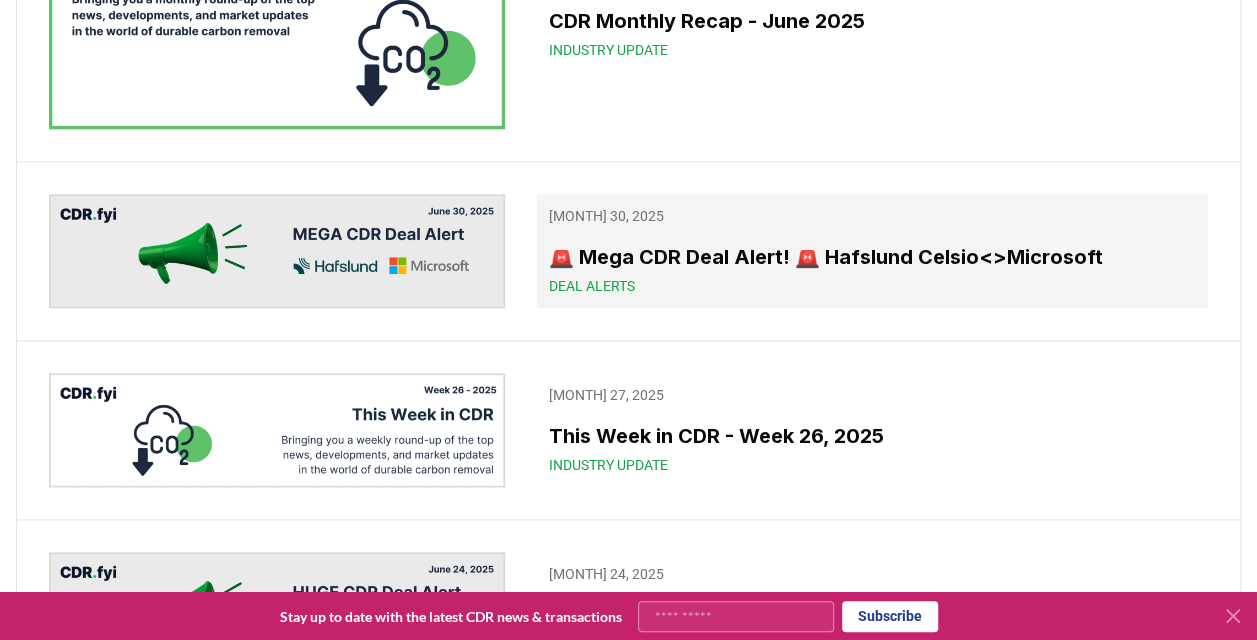 click on "🚨 Mega CDR Deal Alert! 🚨 Hafslund Celsio<>Microsoft" at bounding box center (872, 257) 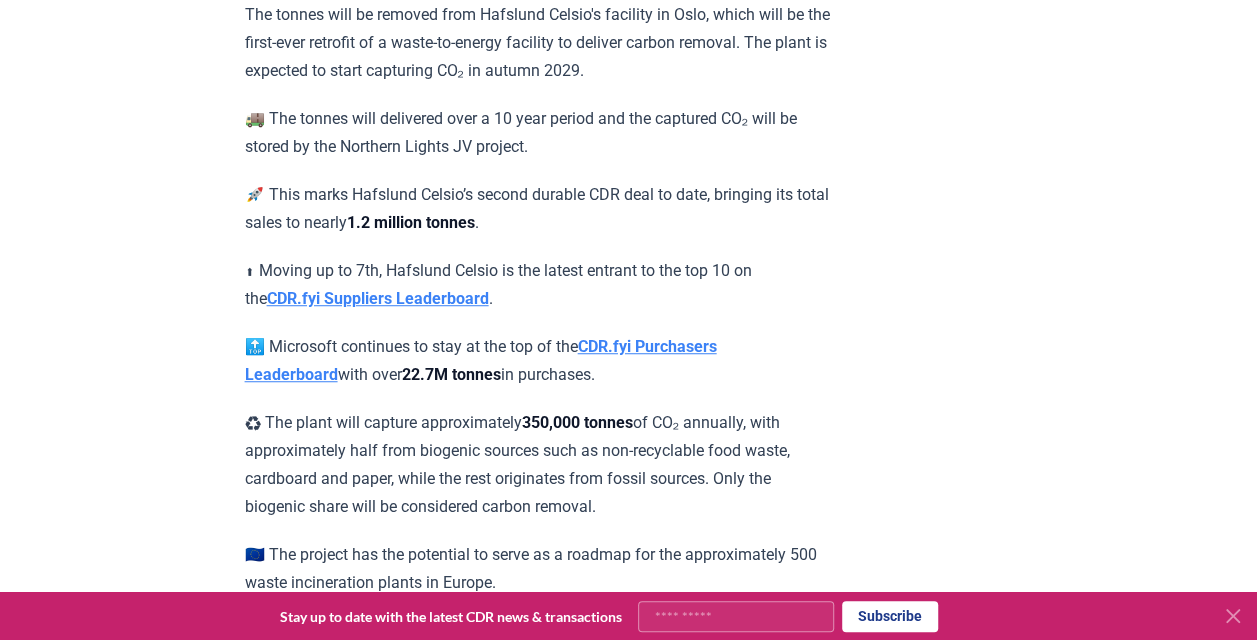 scroll, scrollTop: 600, scrollLeft: 0, axis: vertical 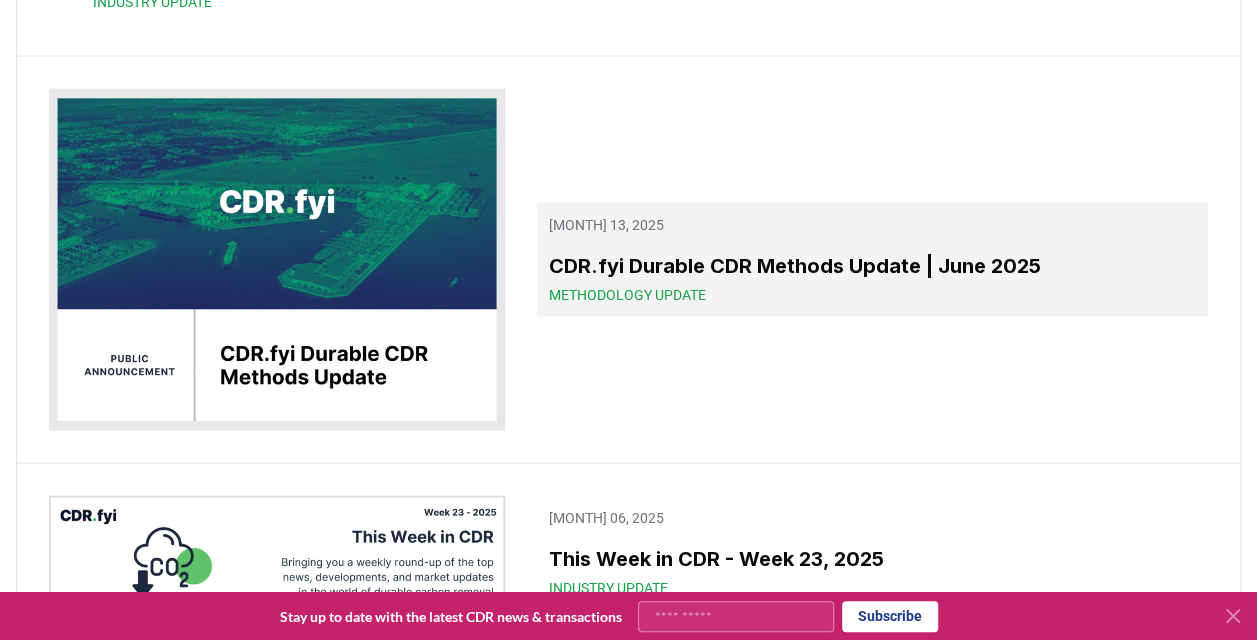 click on "CDR.fyi Durable CDR Methods Update | June 2025" at bounding box center (872, 266) 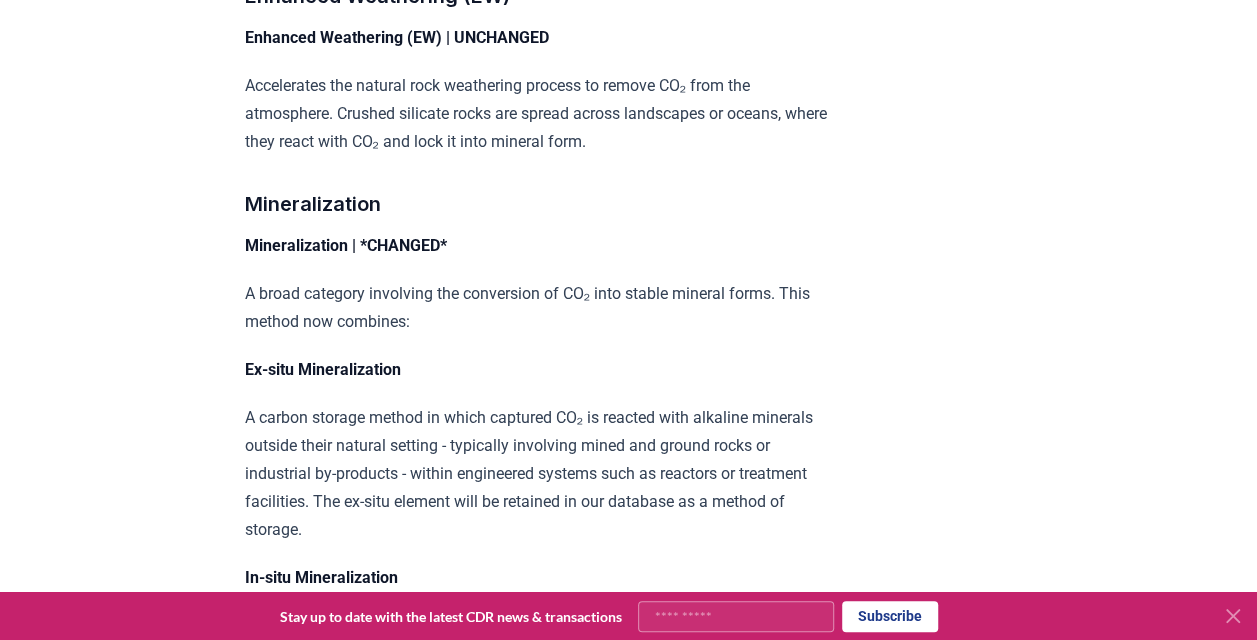 scroll, scrollTop: 6997, scrollLeft: 0, axis: vertical 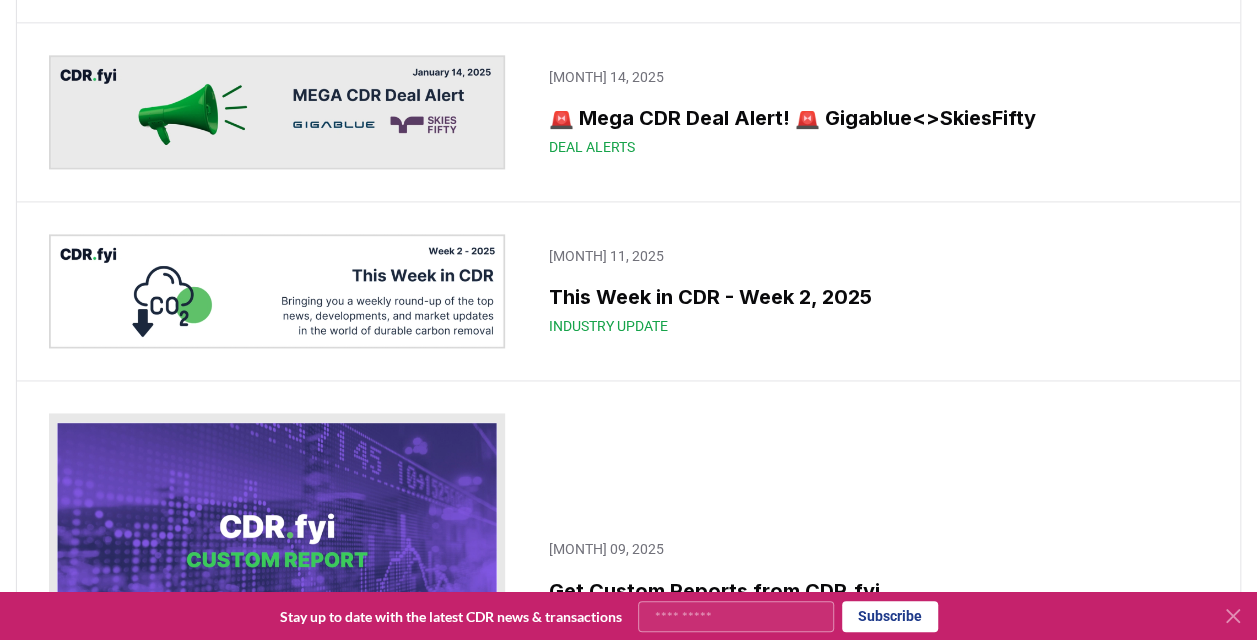 click on "[MONTH] 13, 2025 A Global View of CDR - Insights from the Carbon Removal Map Industry Insight" at bounding box center [644, -1857] 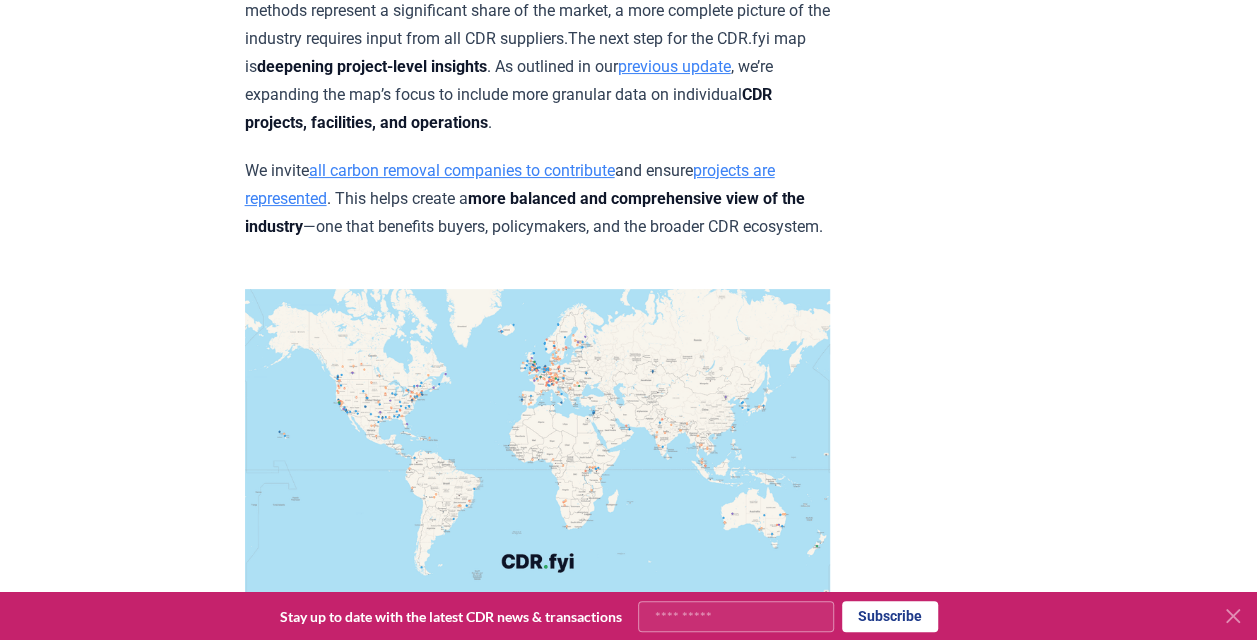 scroll, scrollTop: 8109, scrollLeft: 0, axis: vertical 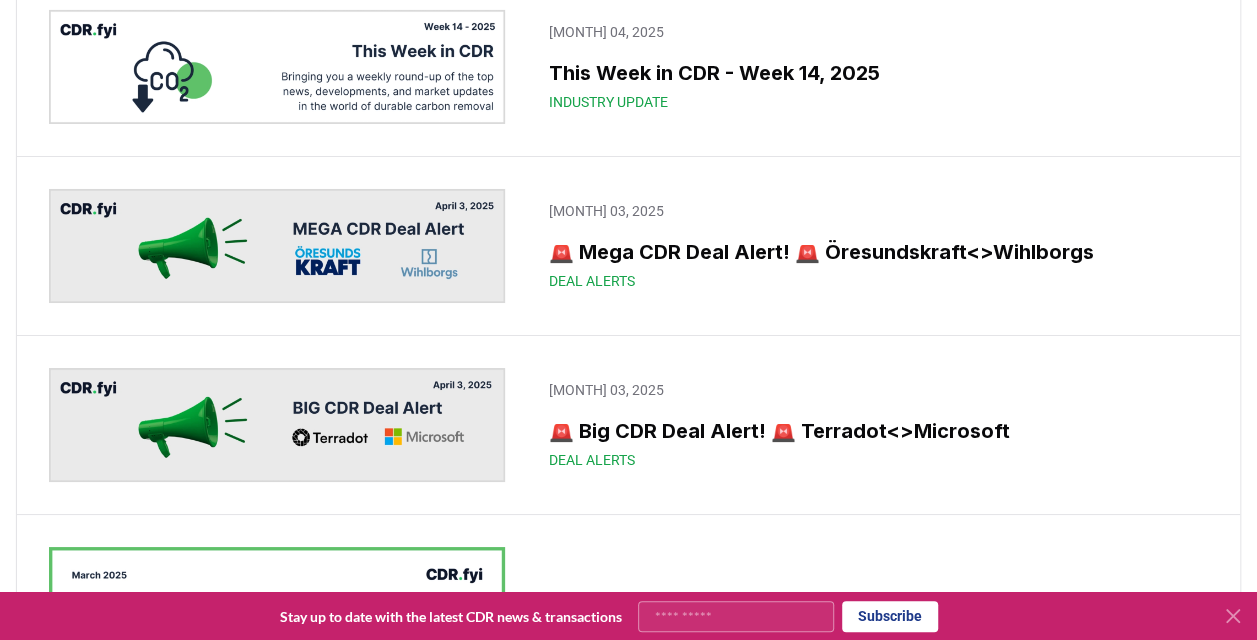 click at bounding box center [49, -828] 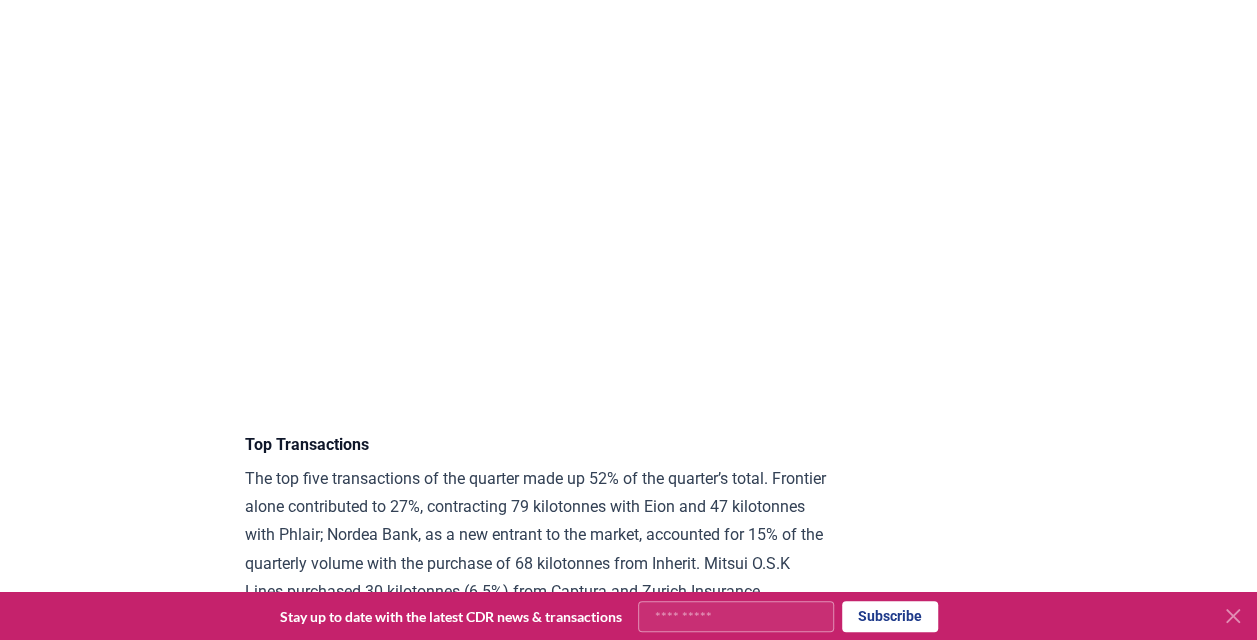 scroll, scrollTop: 5000, scrollLeft: 0, axis: vertical 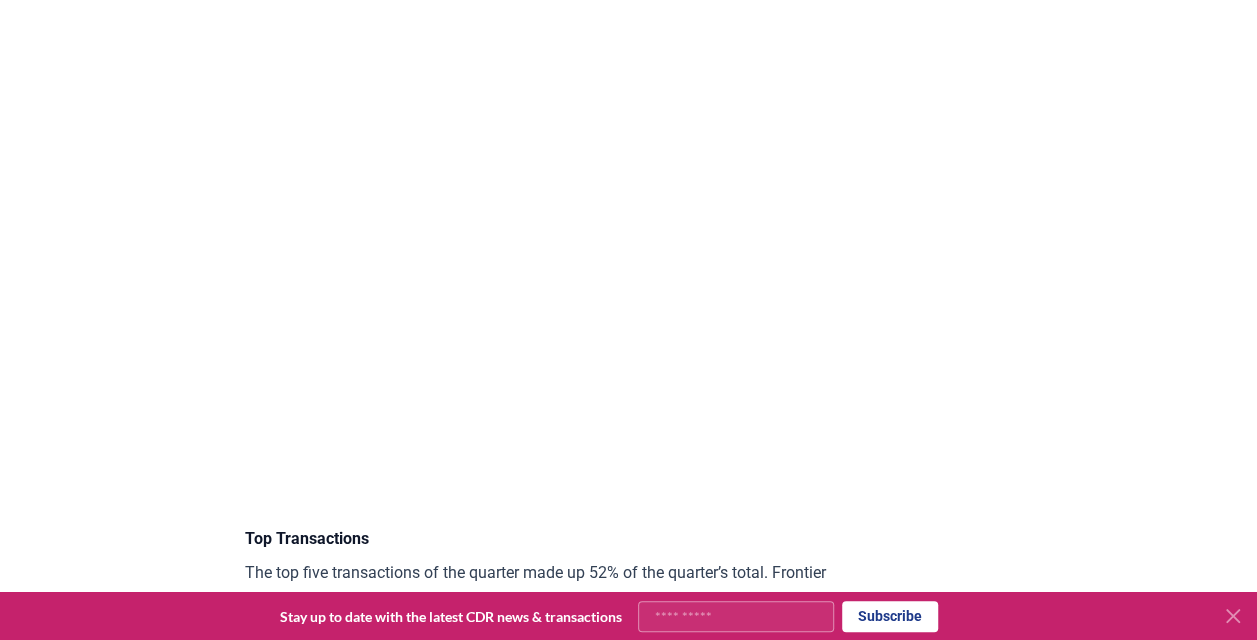 click on "[MONTH] 21, 2025 2025 Q1 Durable CDR Market Update - Back at Basecamp Highlights A quiet start to the year: Q1 2025 was the lowest-volume quarter since Q1 2023, with 462 thousand tonnes of durable CDR contracted. Concentrated demand: The top five deals made up 52% of total volume, with one new buyer entering the top five. Large contracts for emerging suppliers: Four of the top five transactions were the largest-ever deals for their respective suppliers. Each top deal represented a different CDR method. BiCRS delivers: Biomass-based methods accounted for 99% of delivered tonnes. Biochar remains the only method delivering at commercial scale. Geographic duality: Most top-10 deliverers were U.S.-based, yet the majority of delivered volume still came from Global South projects. Preface While this report covers market activity from [MONTH] through [MONTH], we can’t overlook that the all-time durable CDR market volume nearly doubled in size in the first two weeks of [MONTH]. Analysis .) Mitsu O.S.K Lines (MOL) ." at bounding box center [628, 1079] 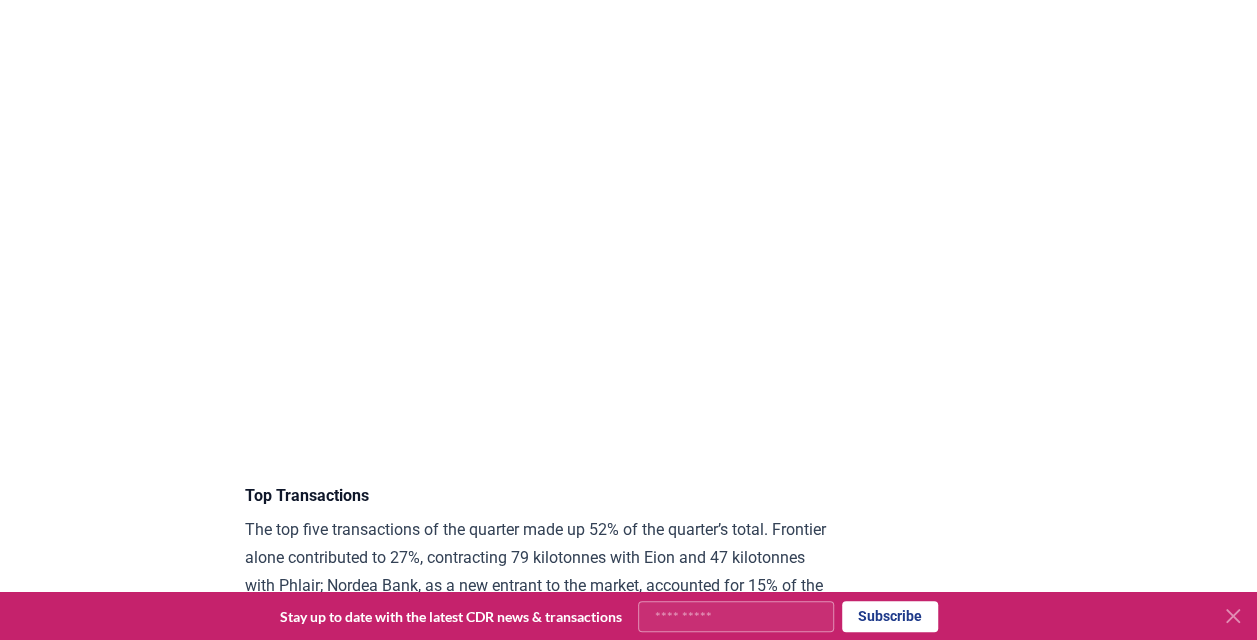 scroll, scrollTop: 5000, scrollLeft: 0, axis: vertical 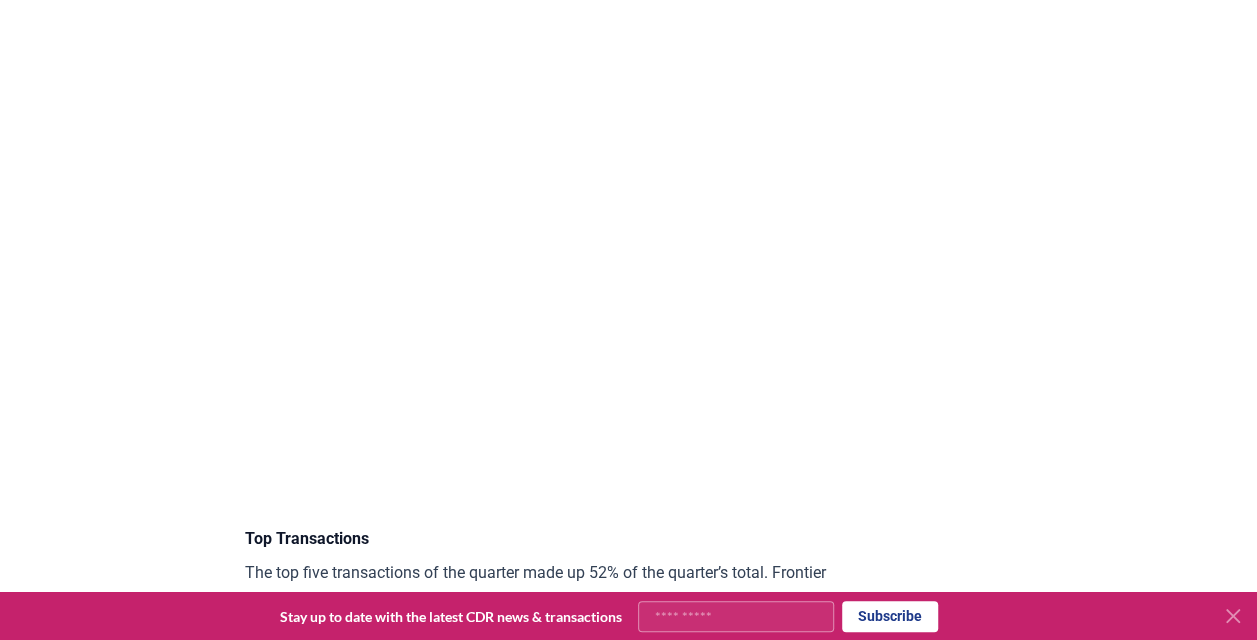 click on "[MONTH] 21, 2025 2025 Q1 Durable CDR Market Update - Back at Basecamp Highlights A quiet start to the year: Q1 2025 was the lowest-volume quarter since Q1 2023, with 462 thousand tonnes of durable CDR contracted. Concentrated demand: The top five deals made up 52% of total volume, with one new buyer entering the top five. Large contracts for emerging suppliers: Four of the top five transactions were the largest-ever deals for their respective suppliers. Each top deal represented a different CDR method. BiCRS delivers: Biomass-based methods accounted for 99% of delivered tonnes. Biochar remains the only method delivering at commercial scale. Geographic duality: Most top-10 deliverers were U.S.-based, yet the majority of delivered volume still came from Global South projects. Preface While this report covers market activity from [MONTH] through [MONTH], we can’t overlook that the all-time durable CDR market volume nearly doubled in size in the first two weeks of [MONTH]. Analysis .) Mitsu O.S.K Lines (MOL) ." at bounding box center (629, 1079) 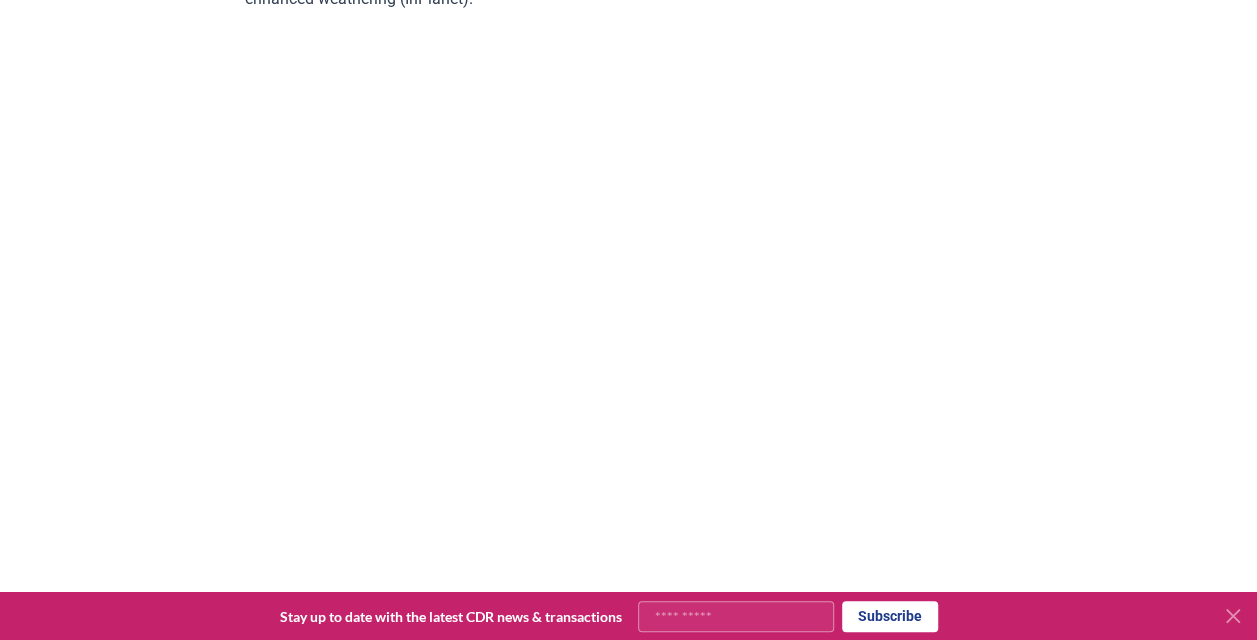 scroll, scrollTop: 9700, scrollLeft: 0, axis: vertical 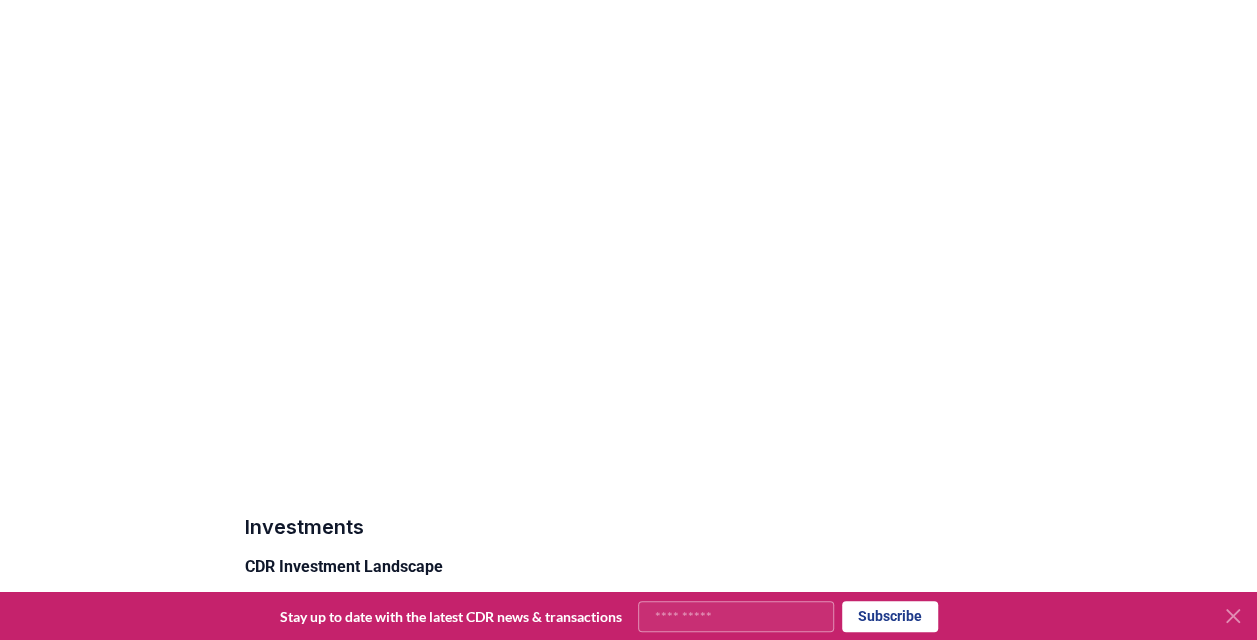 click on "[MONTH] 21, 2025 2025 Q1 Durable CDR Market Update - Back at Basecamp Highlights A quiet start to the year: Q1 2025 was the lowest-volume quarter since Q1 2023, with 462 thousand tonnes of durable CDR contracted. Concentrated demand: The top five deals made up 52% of total volume, with one new buyer entering the top five. Large contracts for emerging suppliers: Four of the top five transactions were the largest-ever deals for their respective suppliers. Each top deal represented a different CDR method. BiCRS delivers: Biomass-based methods accounted for 99% of delivered tonnes. Biochar remains the only method delivering at commercial scale. Geographic duality: Most top-10 deliverers were U.S.-based, yet the majority of delivered volume still came from Global South projects. Preface While this report covers market activity from [MONTH] through [MONTH], we can’t overlook that the all-time durable CDR market volume nearly doubled in size in the first two weeks of [MONTH]. Analysis .) Mitsu O.S.K Lines (MOL) ." at bounding box center [629, -3621] 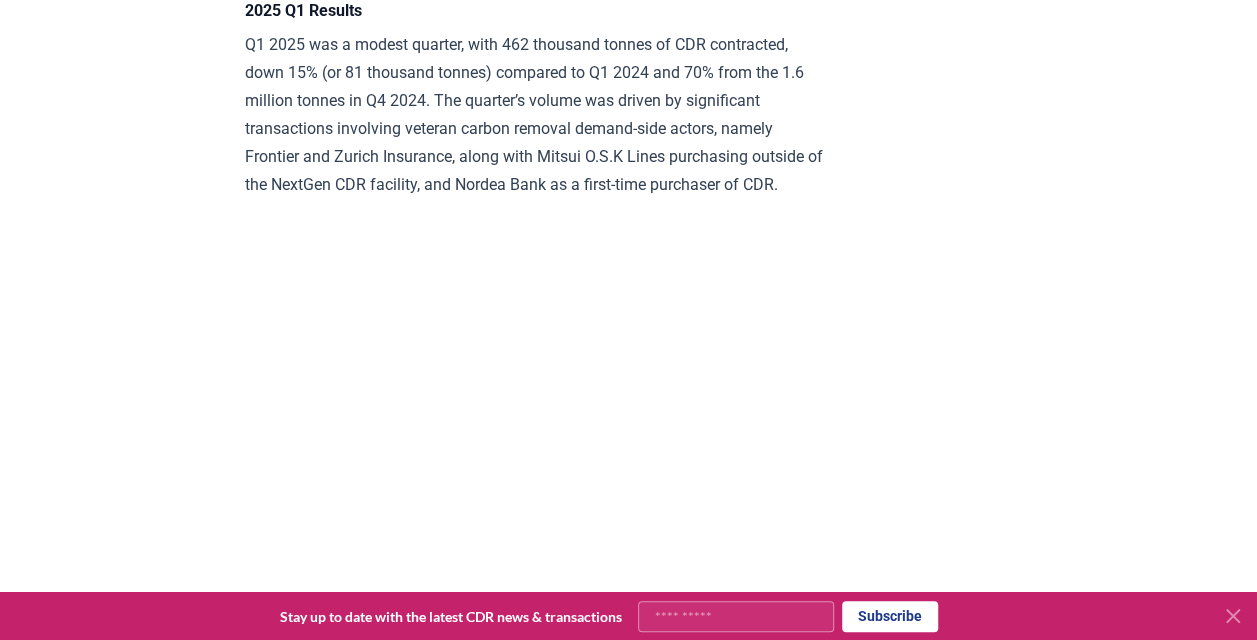 scroll, scrollTop: 4790, scrollLeft: 0, axis: vertical 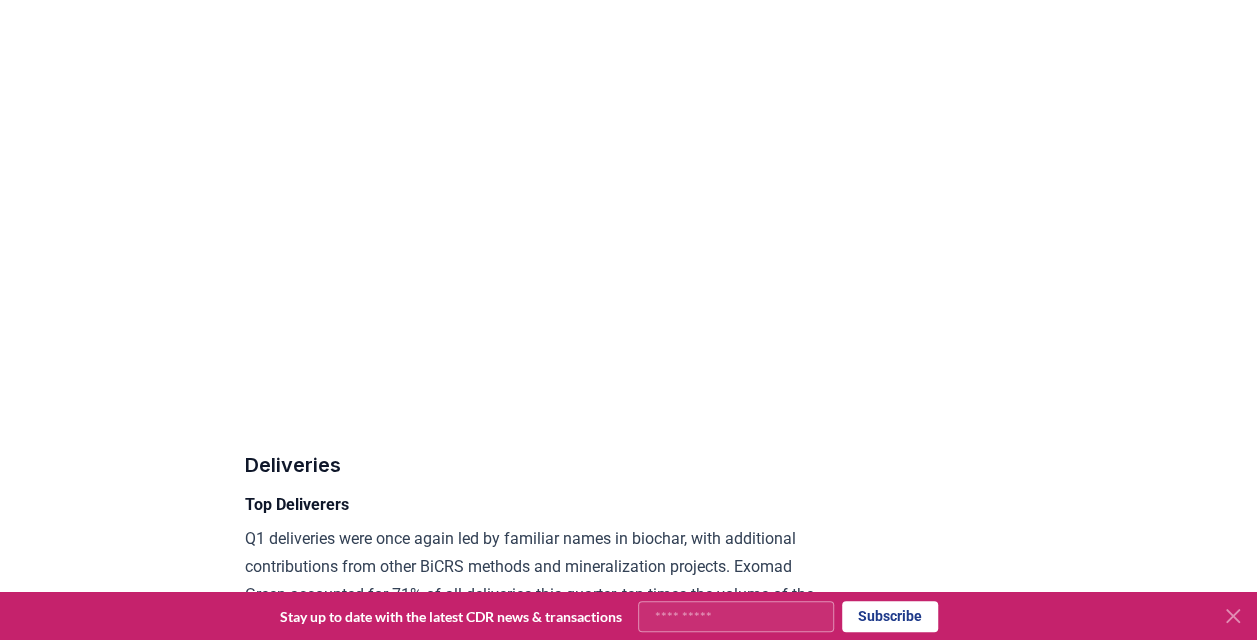 click on "[MONTH] 21, 2025 2025 Q1 Durable CDR Market Update - Back at Basecamp Highlights A quiet start to the year: Q1 2025 was the lowest-volume quarter since Q1 2023, with 462 thousand tonnes of durable CDR contracted. Concentrated demand: The top five deals made up 52% of total volume, with one new buyer entering the top five. Large contracts for emerging suppliers: Four of the top five transactions were the largest-ever deals for their respective suppliers. Each top deal represented a different CDR method. BiCRS delivers: Biomass-based methods accounted for 99% of delivered tonnes. Biochar remains the only method delivering at commercial scale. Geographic duality: Most top-10 deliverers were U.S.-based, yet the majority of delivered volume still came from Global South projects. Preface While this report covers market activity from [MONTH] through [MONTH], we can’t overlook that the all-time durable CDR market volume nearly doubled in size in the first two weeks of [MONTH]. Analysis .) Mitsu O.S.K Lines (MOL) ." at bounding box center (629, -1921) 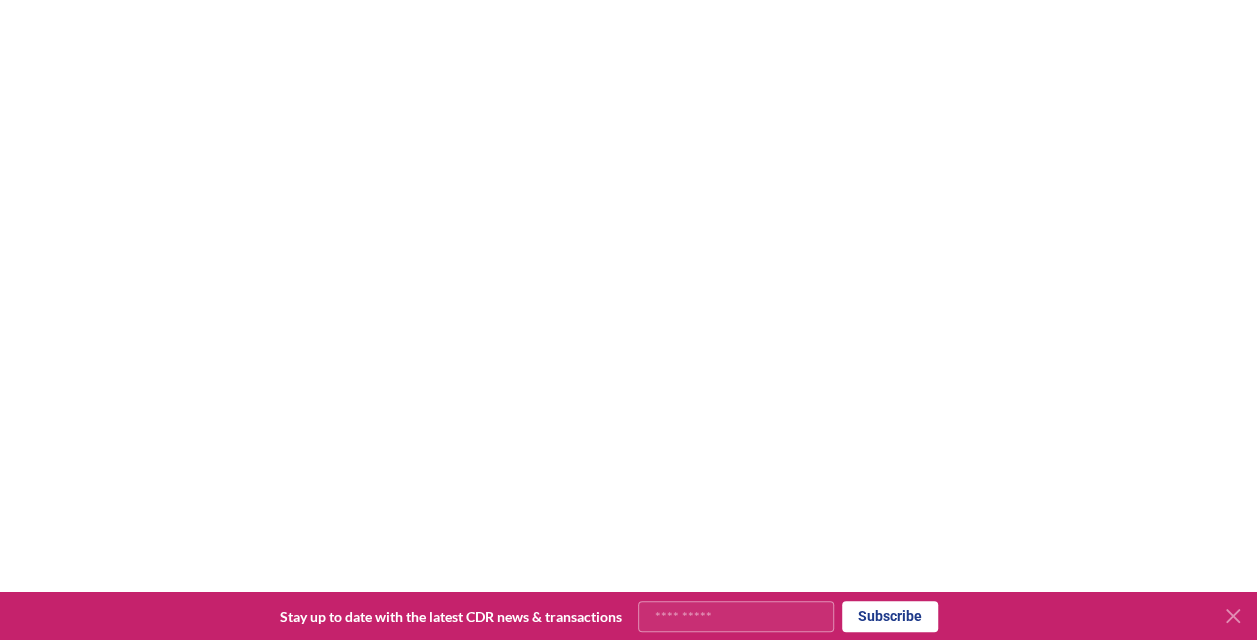 scroll, scrollTop: 9700, scrollLeft: 0, axis: vertical 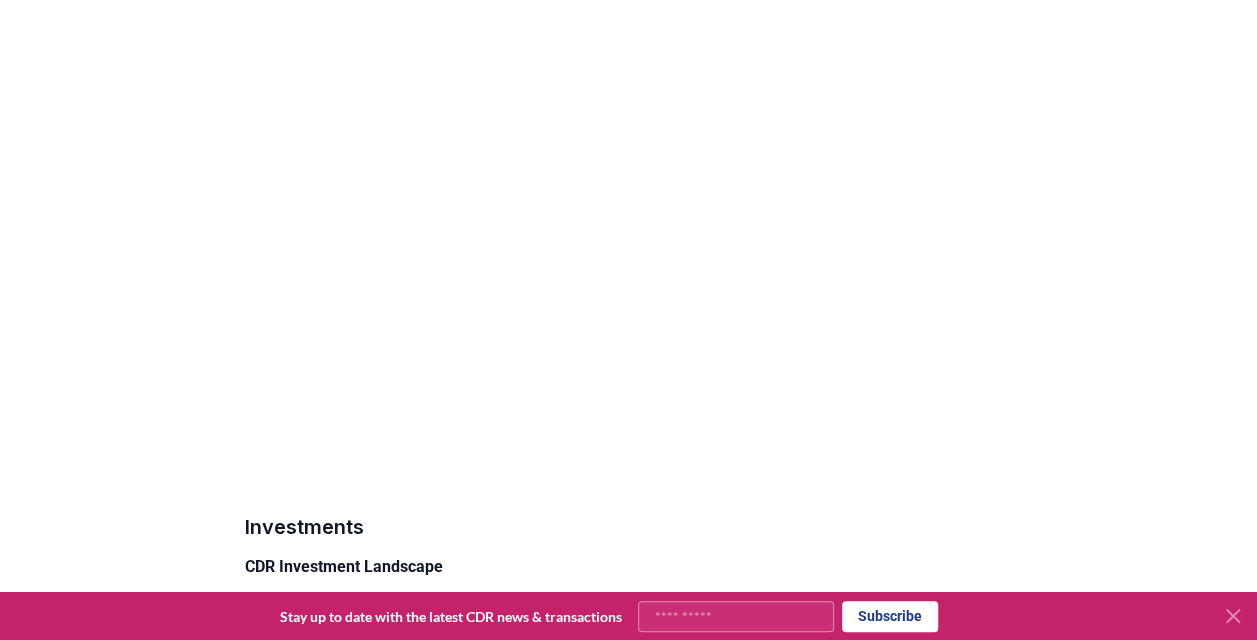 click on "[MONTH] 21, 2025 2025 Q1 Durable CDR Market Update - Back at Basecamp Highlights A quiet start to the year: Q1 2025 was the lowest-volume quarter since Q1 2023, with 462 thousand tonnes of durable CDR contracted. Concentrated demand: The top five deals made up 52% of total volume, with one new buyer entering the top five. Large contracts for emerging suppliers: Four of the top five transactions were the largest-ever deals for their respective suppliers. Each top deal represented a different CDR method. BiCRS delivers: Biomass-based methods accounted for 99% of delivered tonnes. Biochar remains the only method delivering at commercial scale. Geographic duality: Most top-10 deliverers were U.S.-based, yet the majority of delivered volume still came from Global South projects. Preface While this report covers market activity from [MONTH] through [MONTH], we can’t overlook that the all-time durable CDR market volume nearly doubled in size in the first two weeks of [MONTH]. Analysis .) Mitsu O.S.K Lines (MOL) ." at bounding box center (629, -3621) 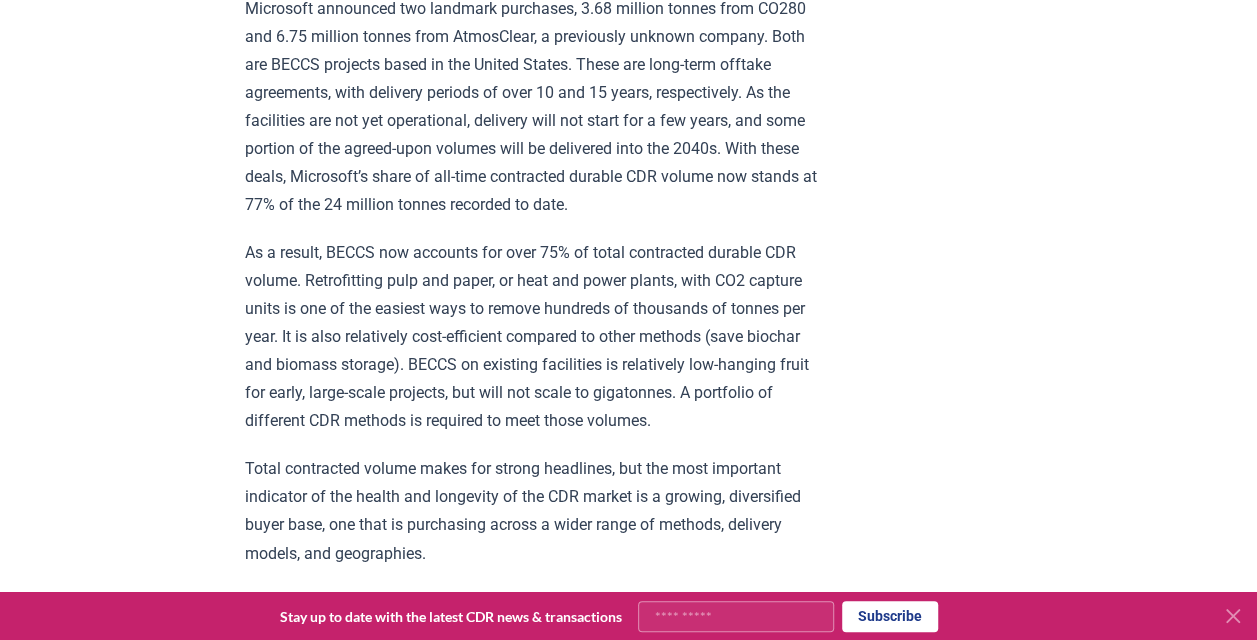 scroll, scrollTop: 0, scrollLeft: 0, axis: both 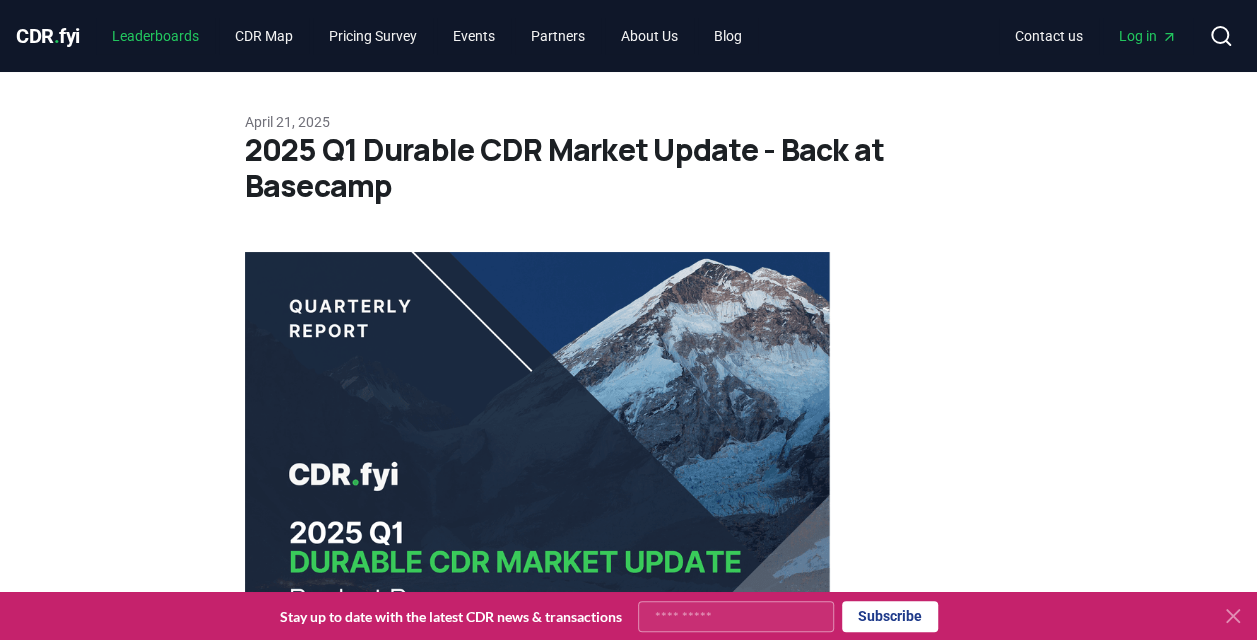 click on "Leaderboards" at bounding box center [155, 36] 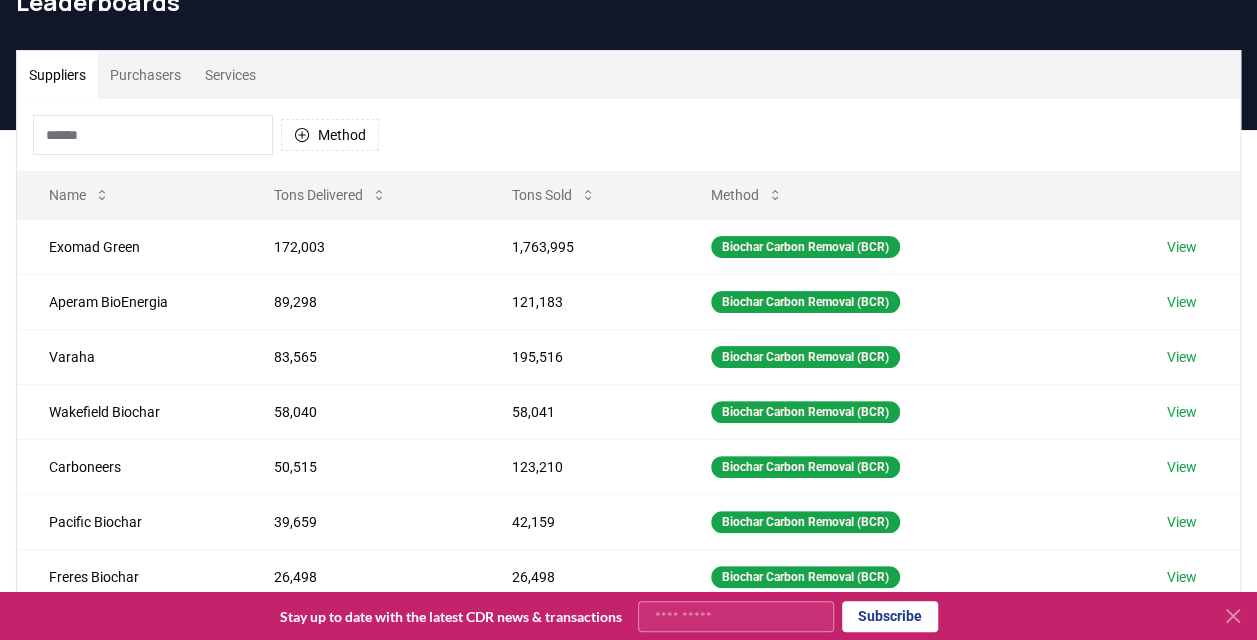 scroll, scrollTop: 0, scrollLeft: 0, axis: both 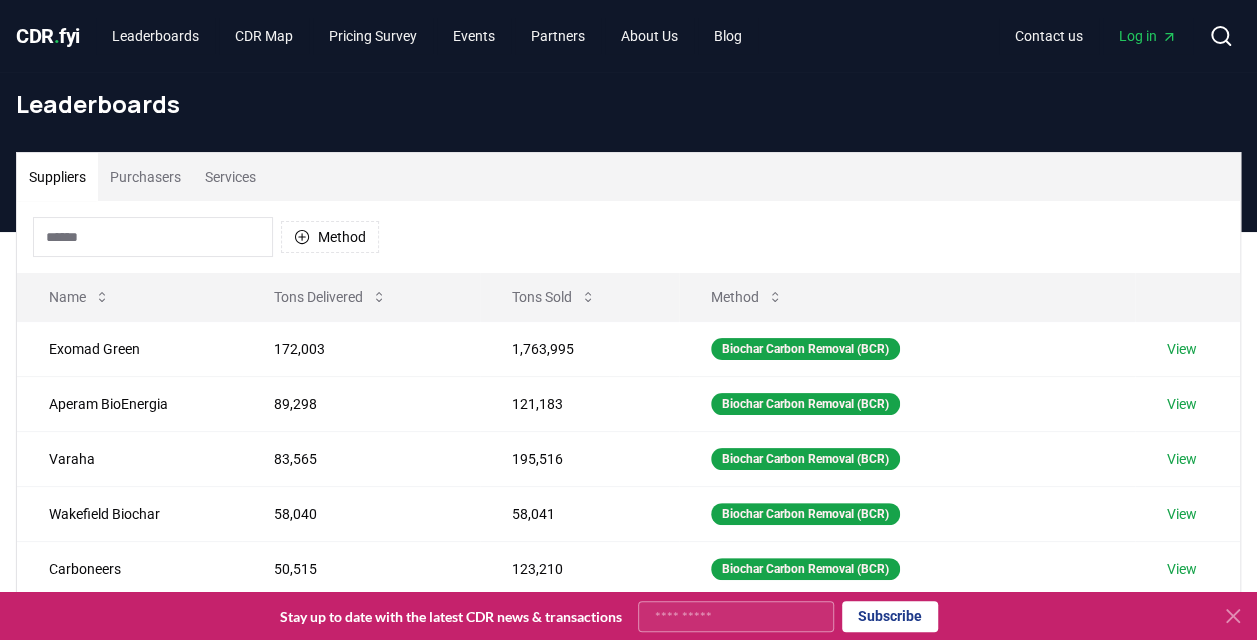 click on "Purchasers" at bounding box center [145, 177] 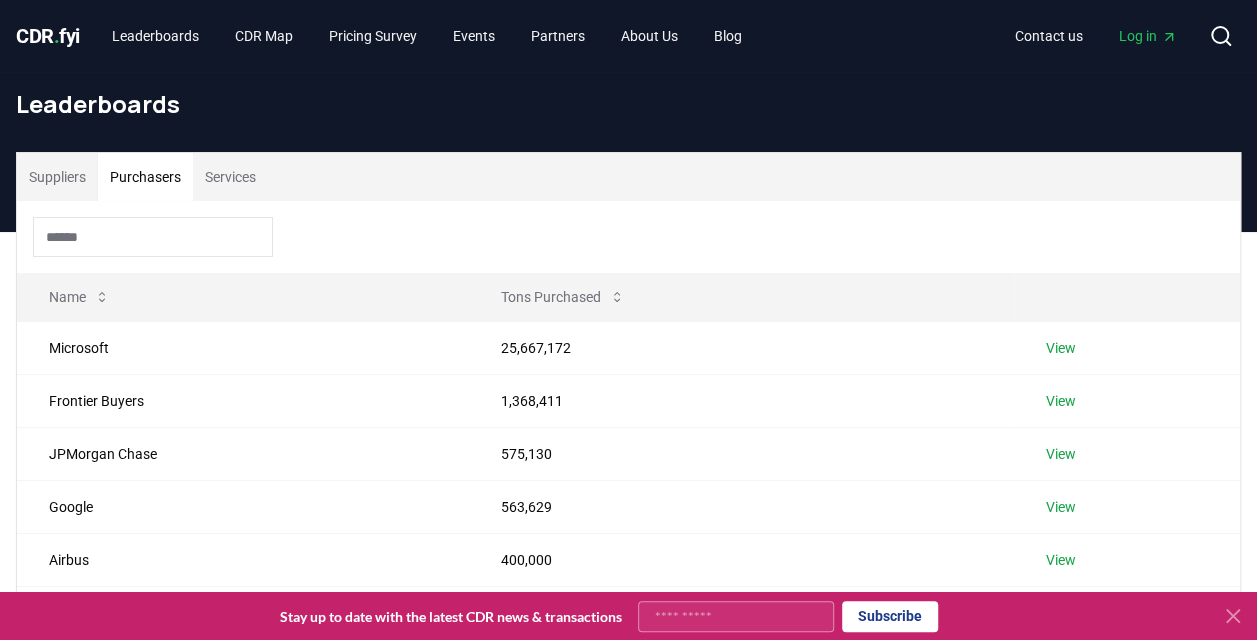 click on "Suppliers" at bounding box center (57, 177) 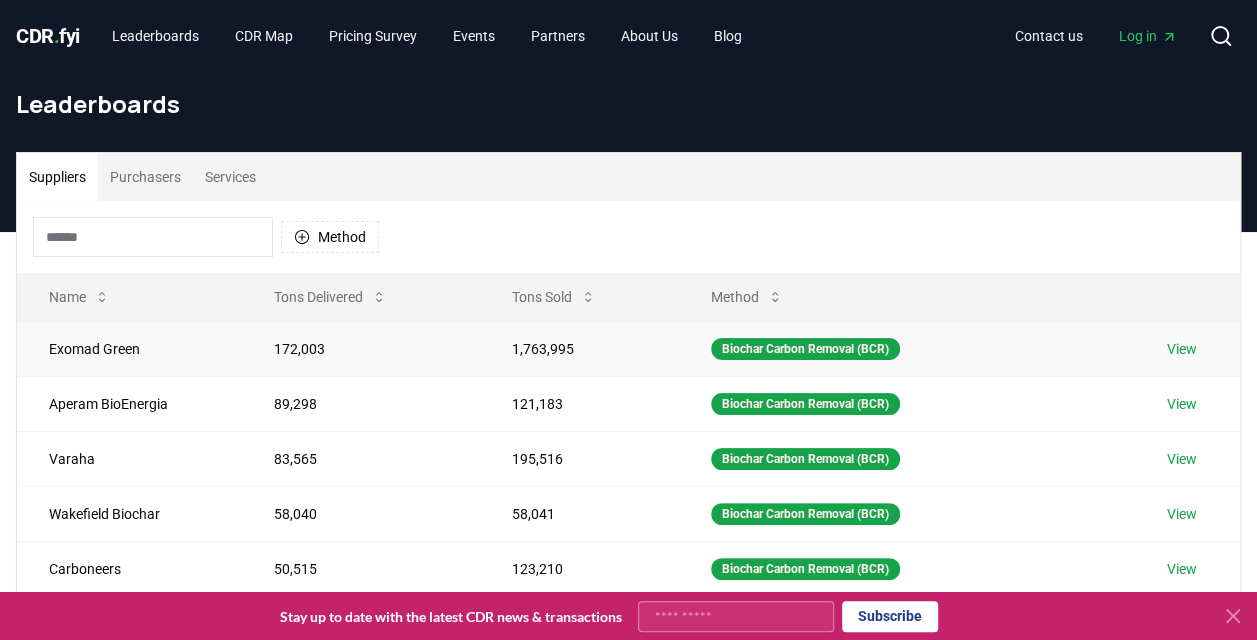 click on "View" at bounding box center (1182, 349) 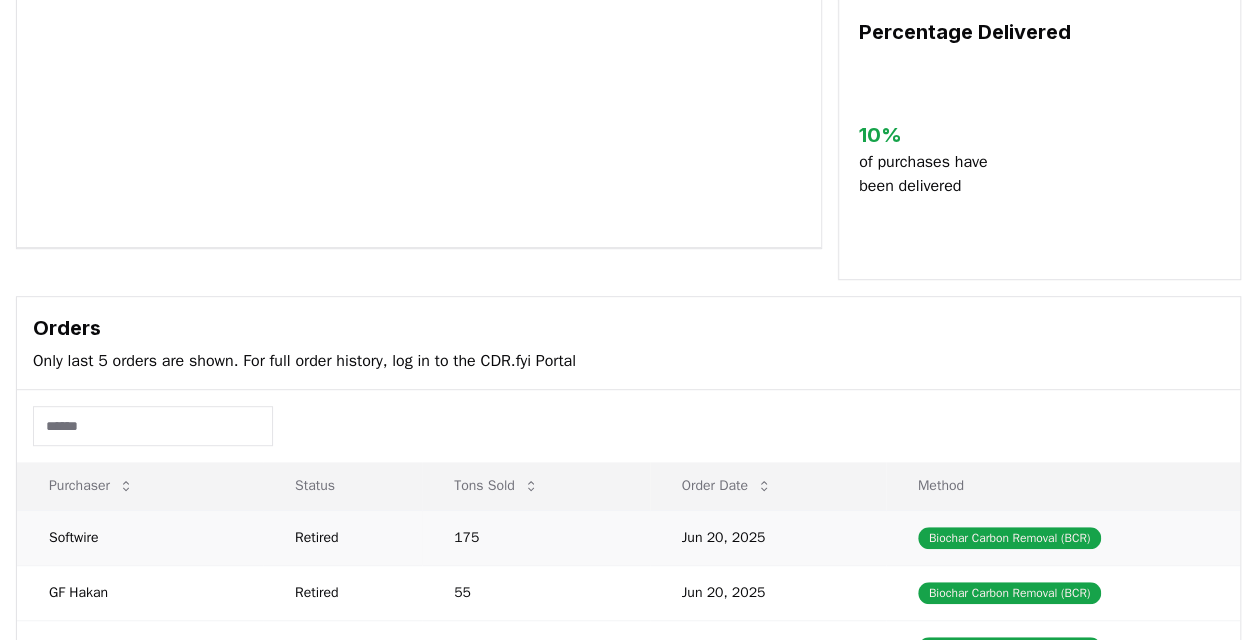 scroll, scrollTop: 0, scrollLeft: 0, axis: both 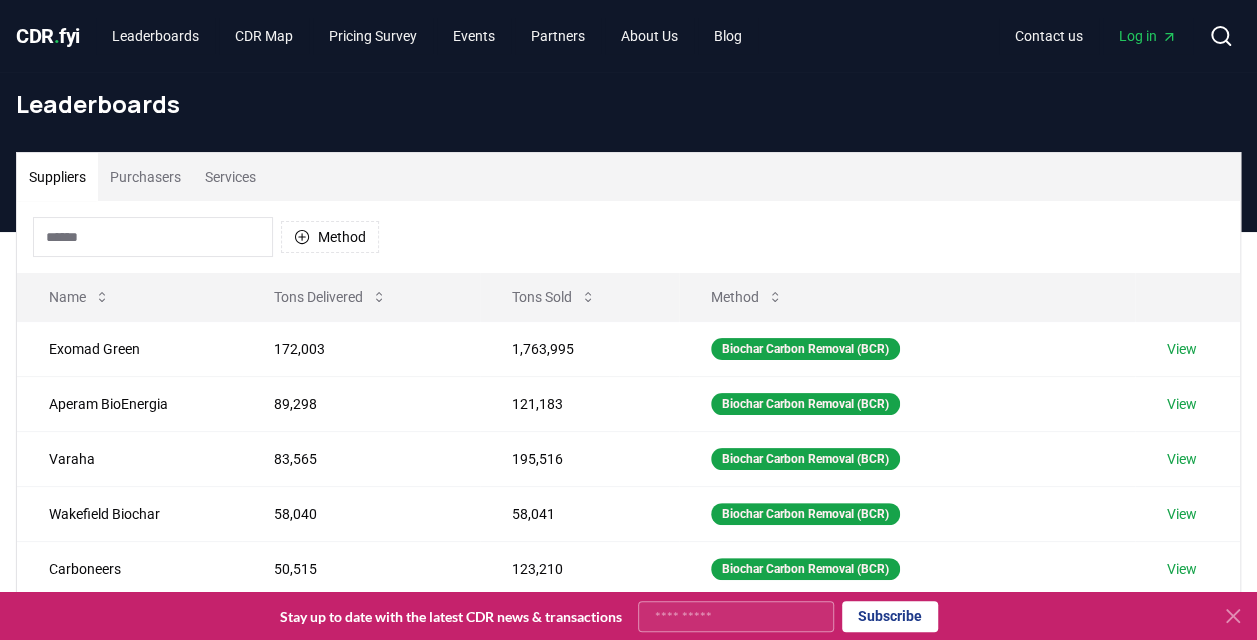 click on "Method" at bounding box center (628, 237) 